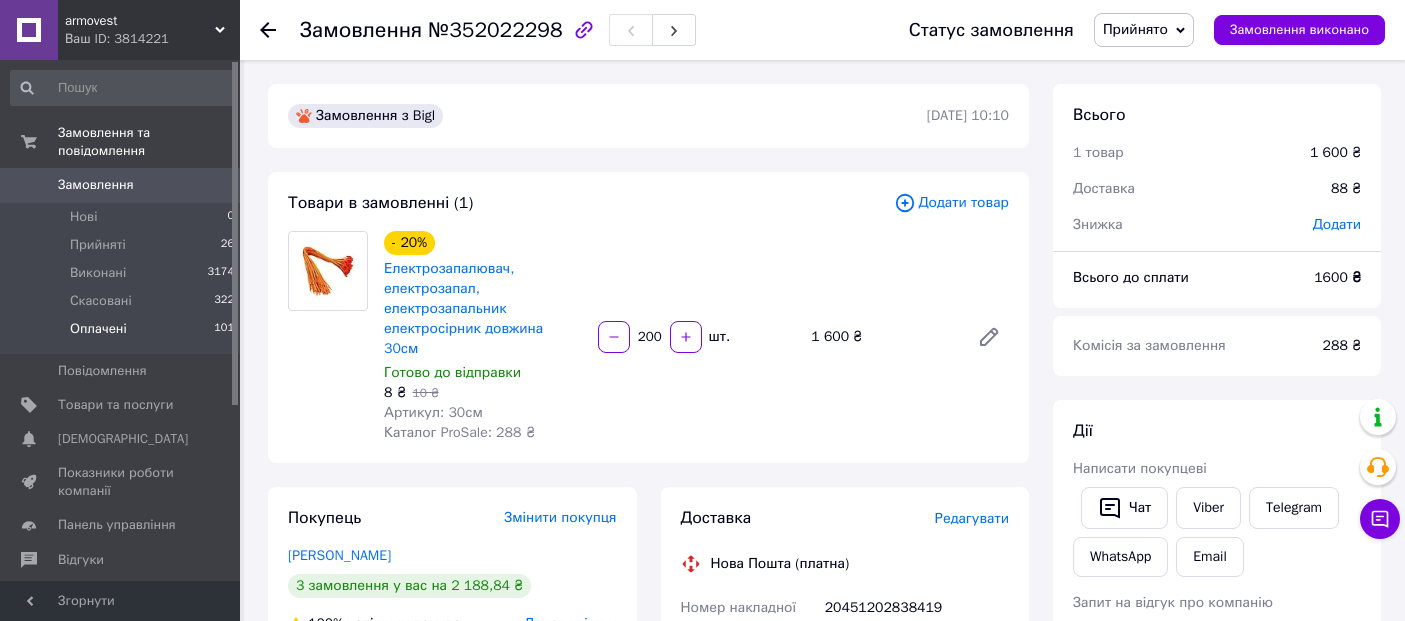 scroll, scrollTop: 871, scrollLeft: 0, axis: vertical 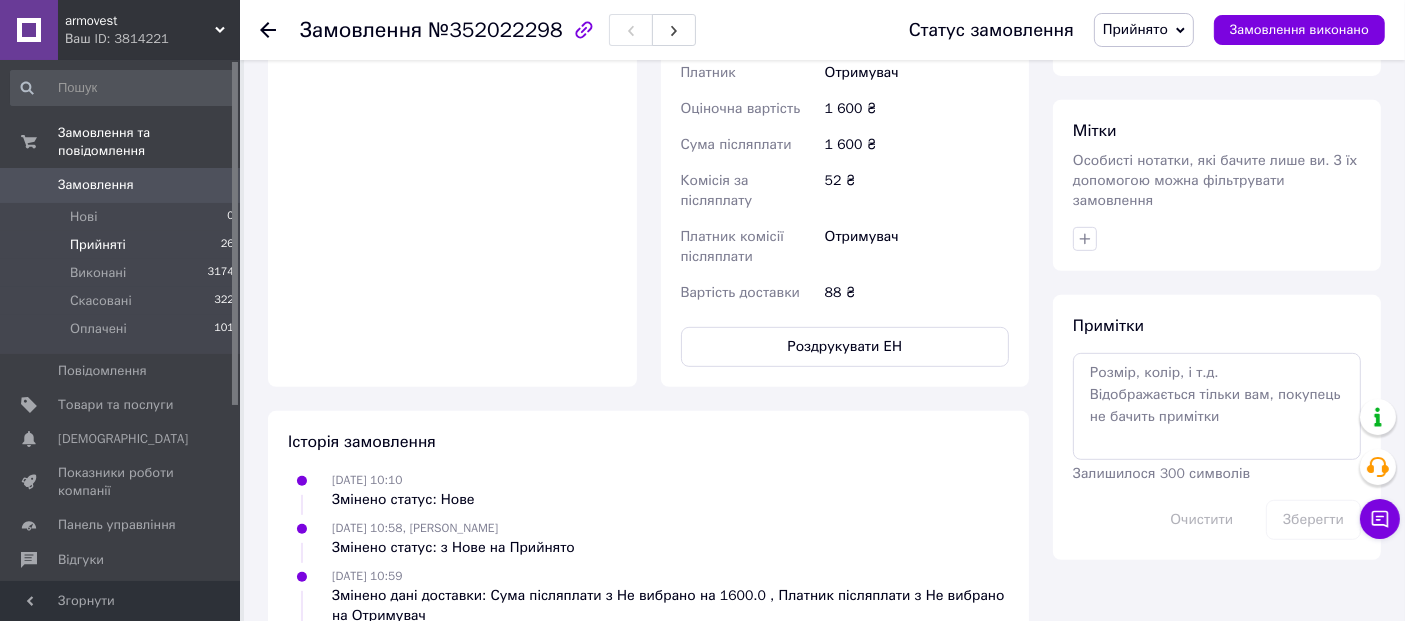 click on "Прийняті 26" at bounding box center (123, 245) 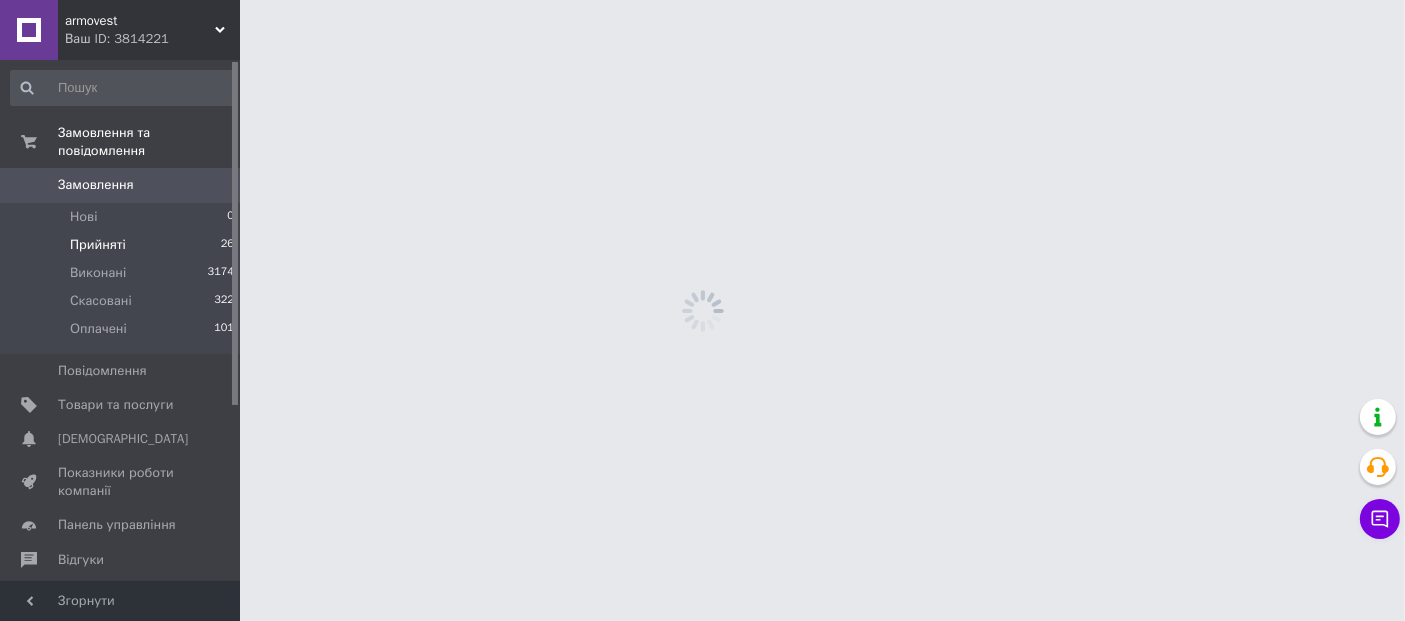 scroll, scrollTop: 0, scrollLeft: 0, axis: both 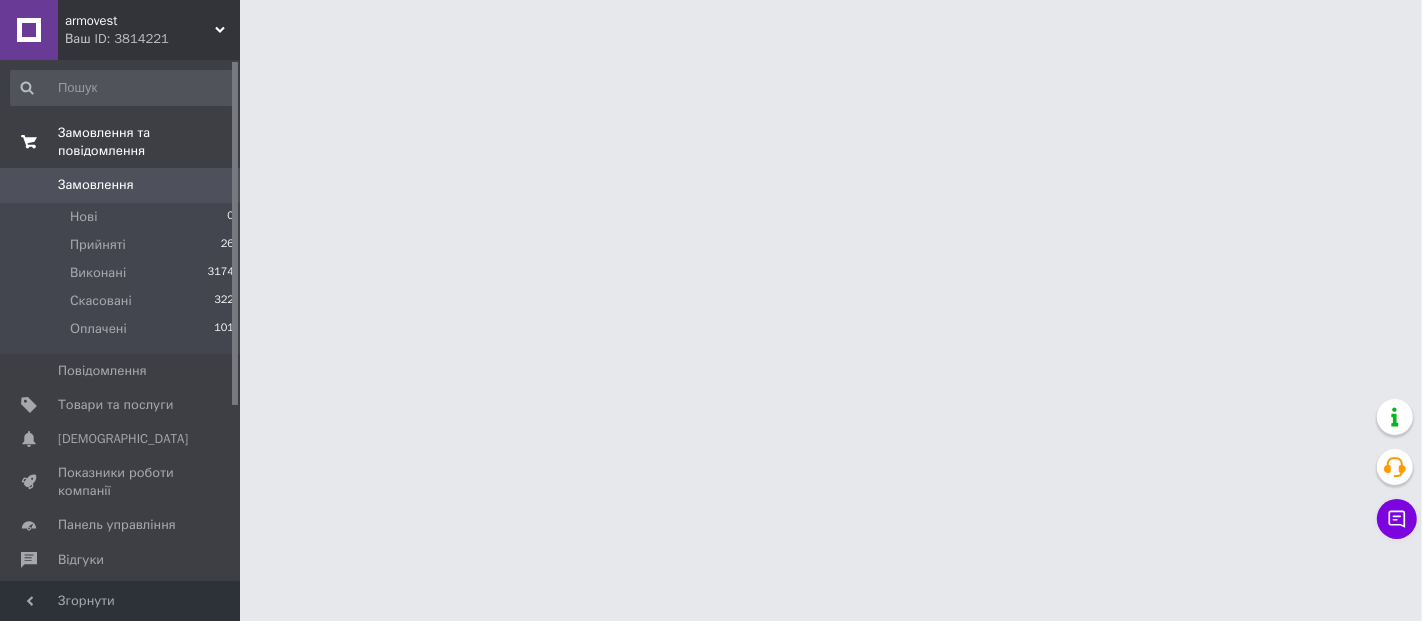 click on "Замовлення та повідомлення" at bounding box center [149, 142] 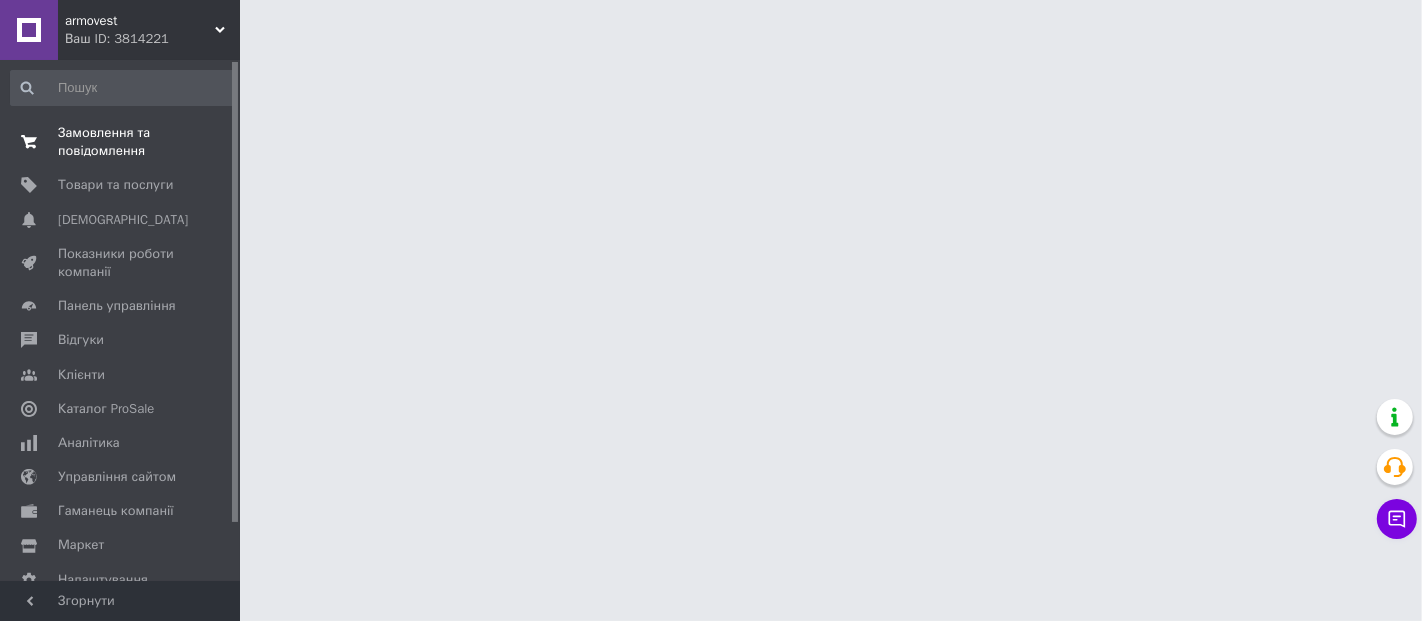 click on "Замовлення та повідомлення" at bounding box center [121, 142] 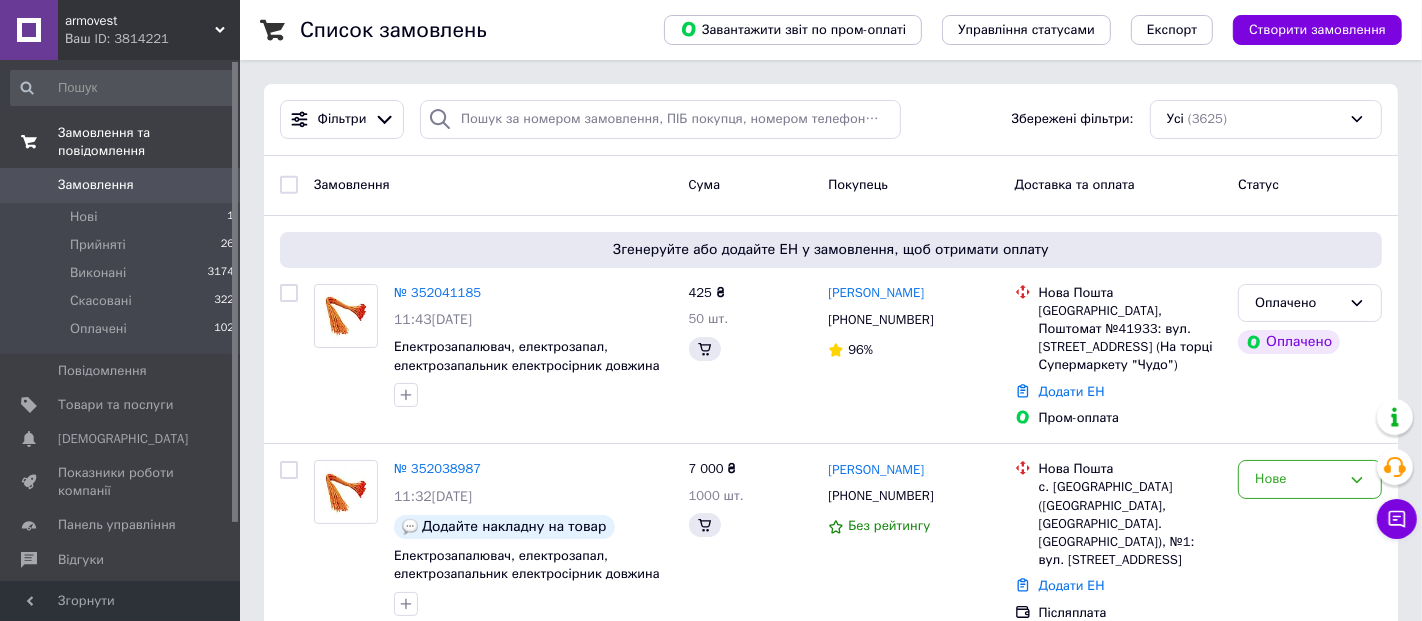 click on "Замовлення та повідомлення" at bounding box center [123, 142] 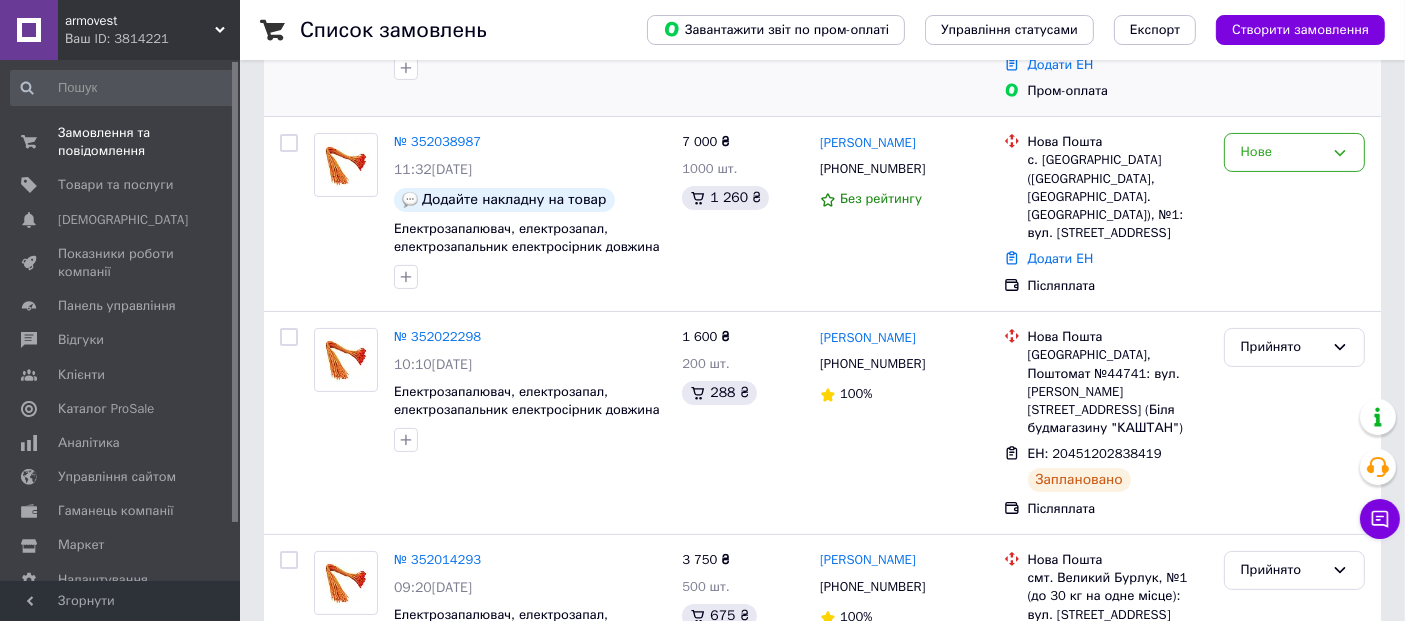 scroll, scrollTop: 333, scrollLeft: 0, axis: vertical 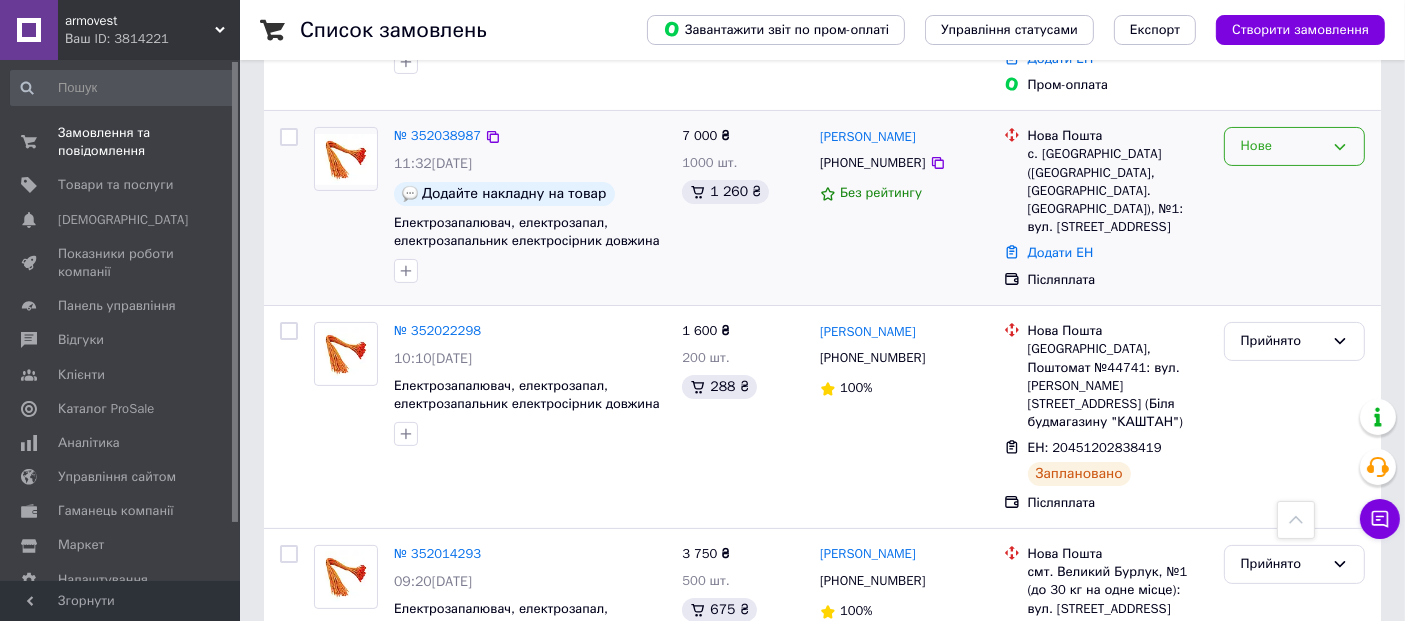 click on "Нове" at bounding box center [1282, 146] 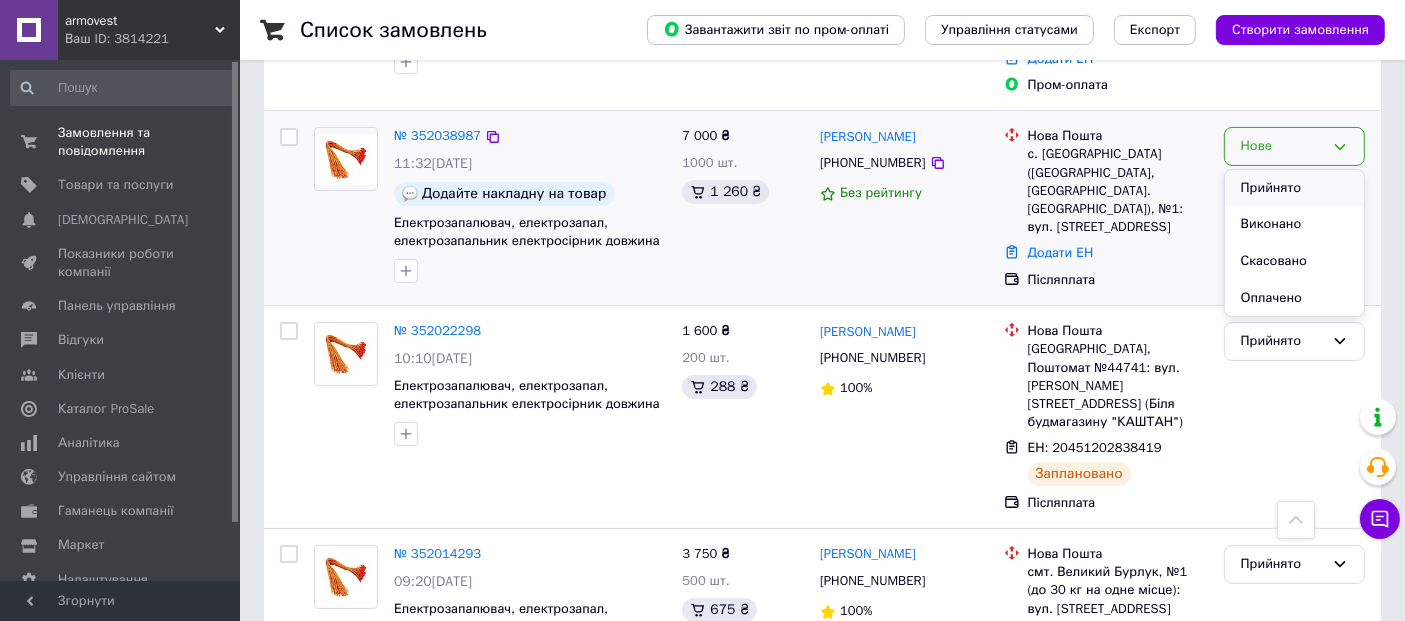 click on "Прийнято" at bounding box center (1294, 188) 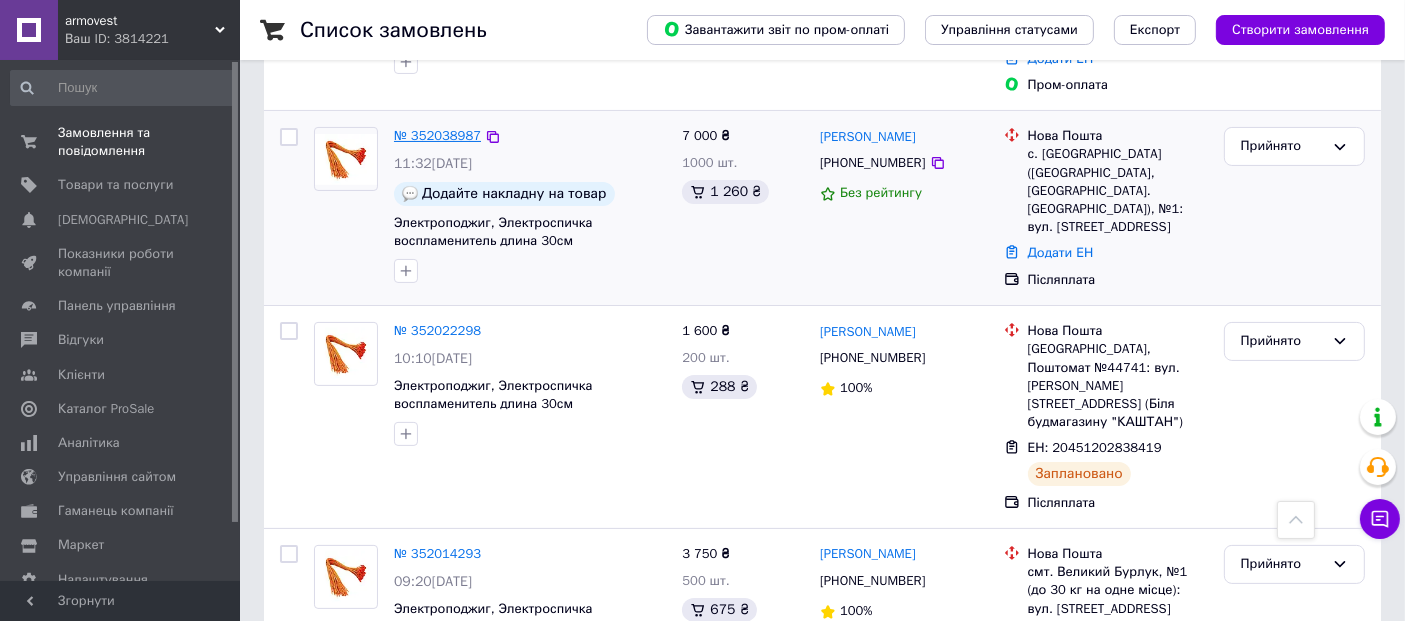 click on "№ 352038987" at bounding box center (437, 135) 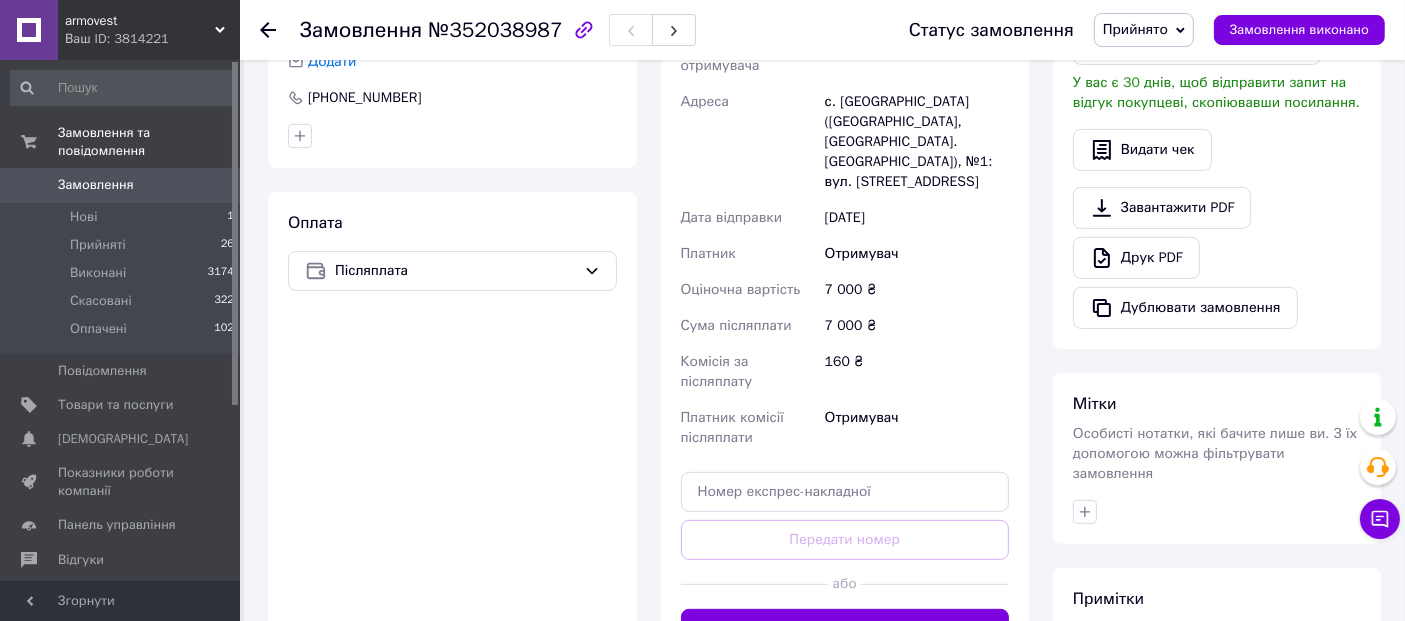 scroll, scrollTop: 777, scrollLeft: 0, axis: vertical 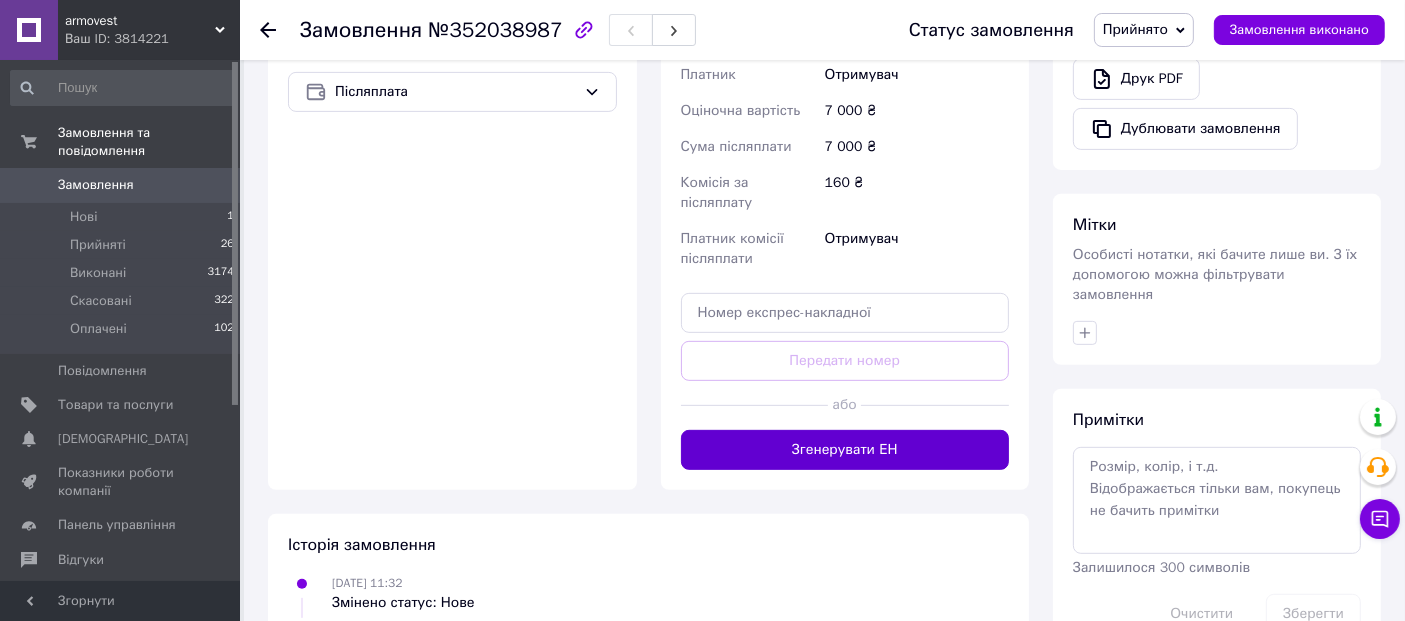 click on "Згенерувати ЕН" at bounding box center (845, 450) 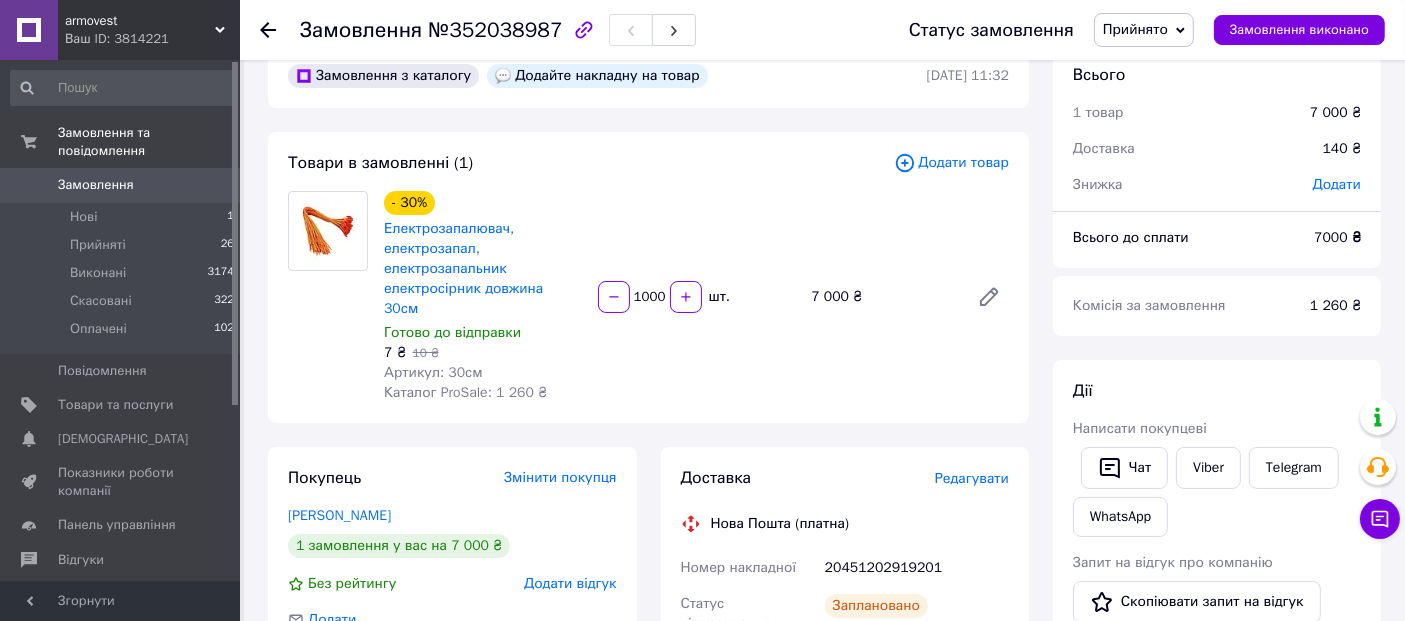 scroll, scrollTop: 0, scrollLeft: 0, axis: both 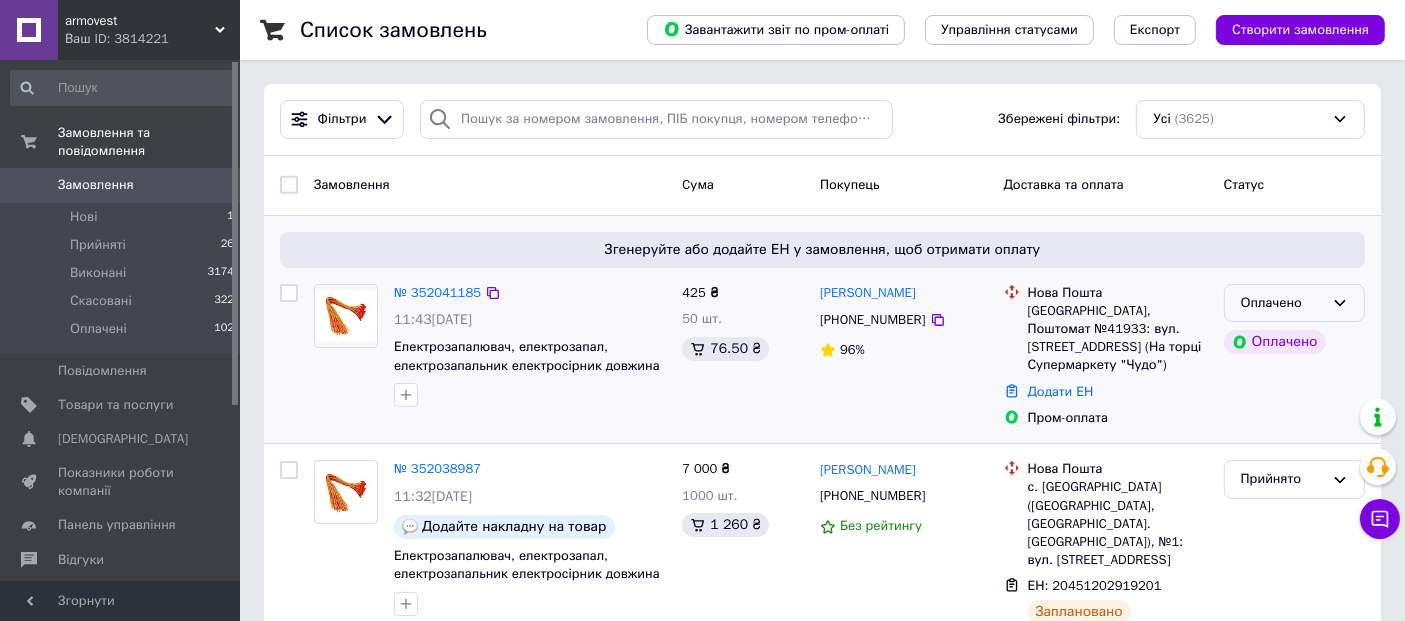 drag, startPoint x: 1294, startPoint y: 287, endPoint x: 1284, endPoint y: 314, distance: 28.79236 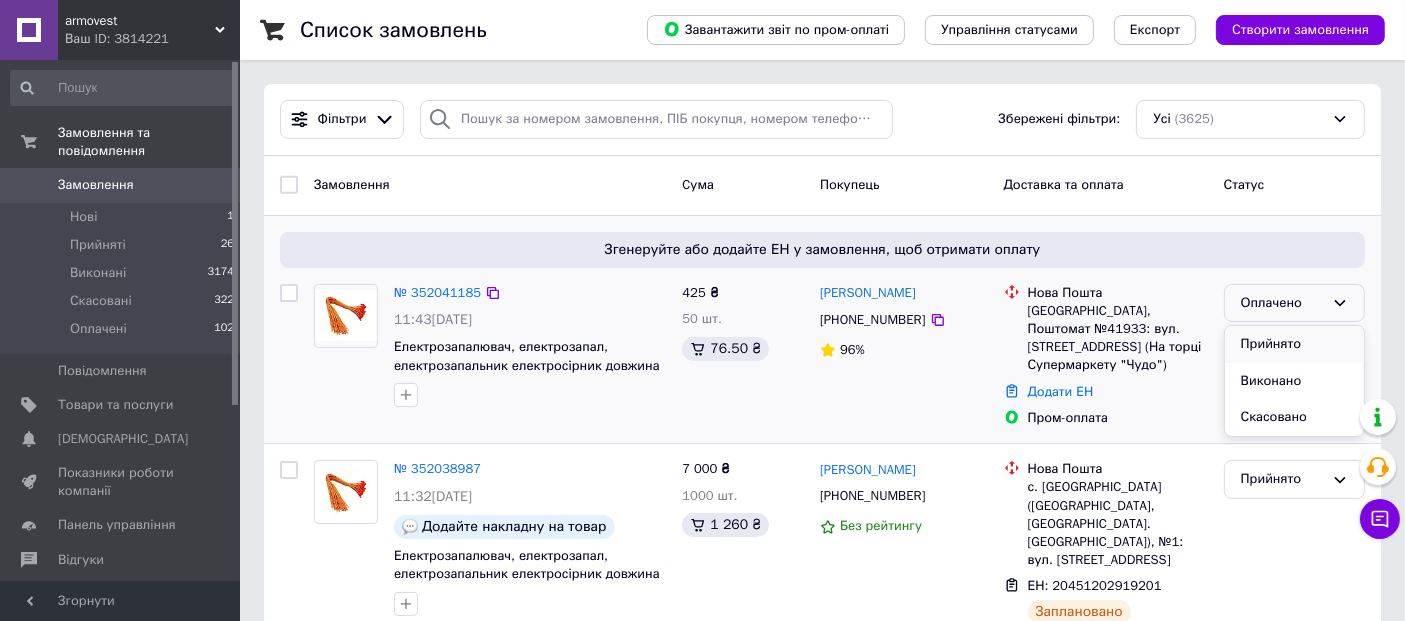 click on "Прийнято" at bounding box center (1294, 344) 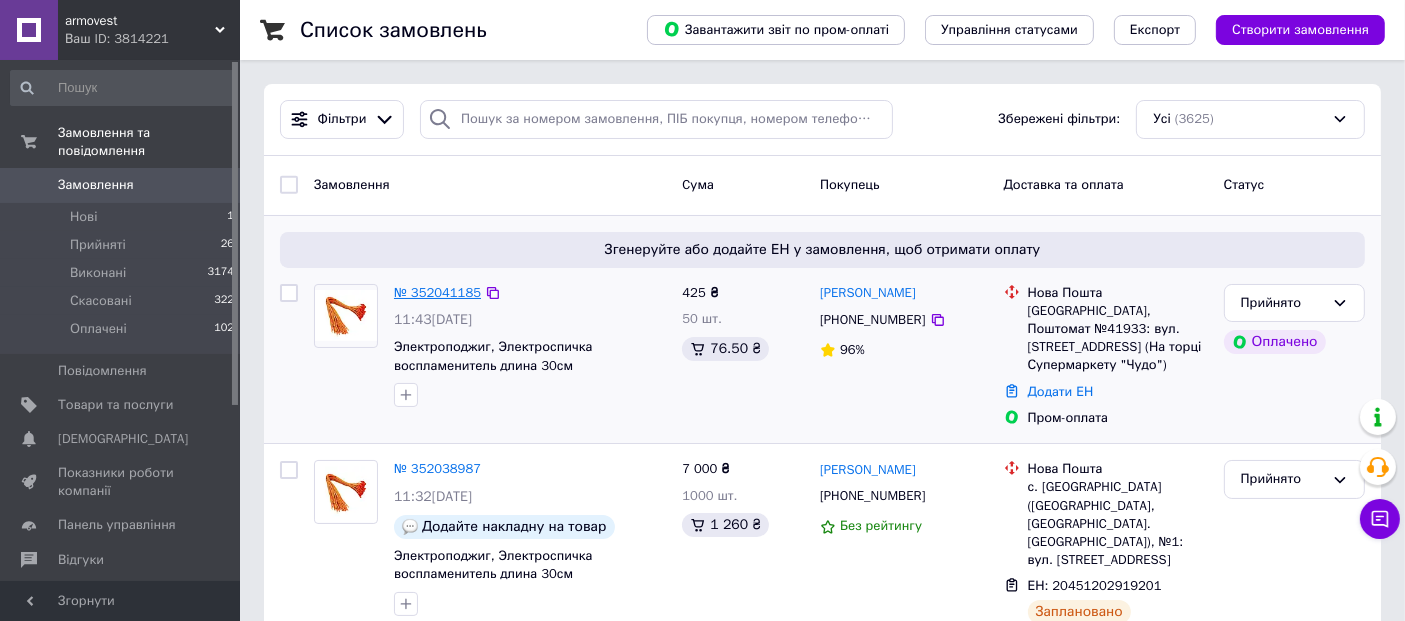 click on "№ 352041185" at bounding box center (437, 292) 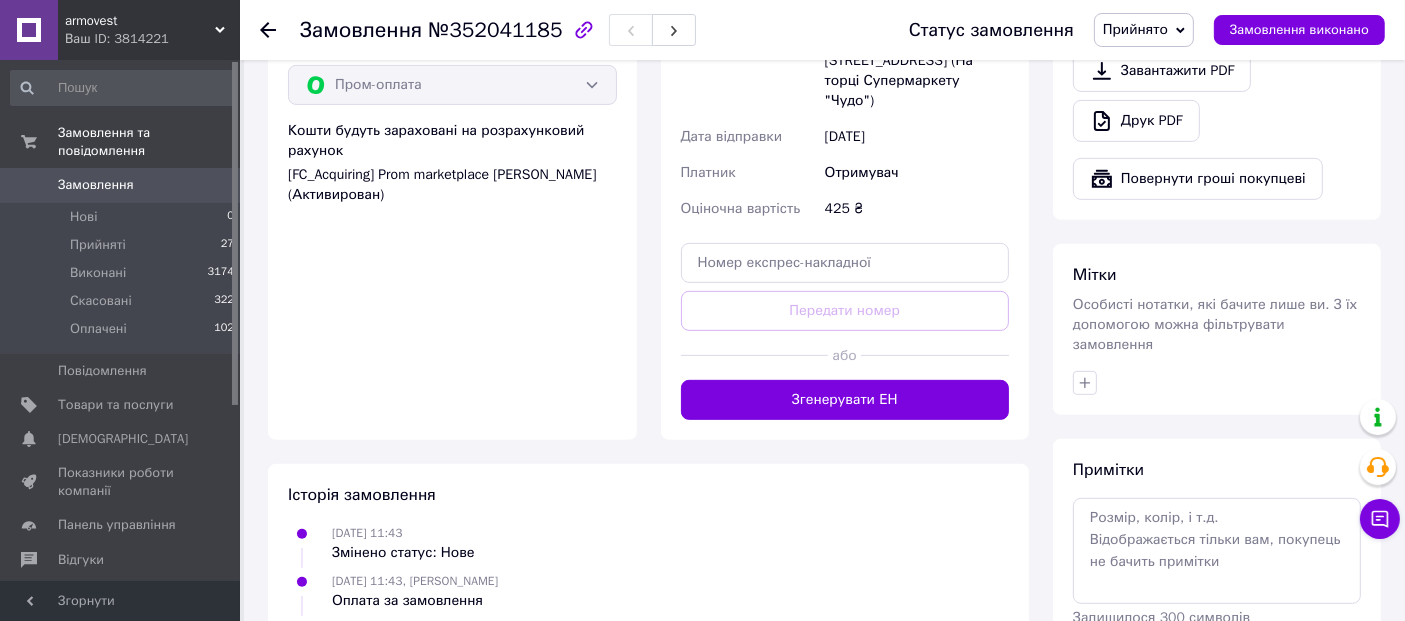 scroll, scrollTop: 891, scrollLeft: 0, axis: vertical 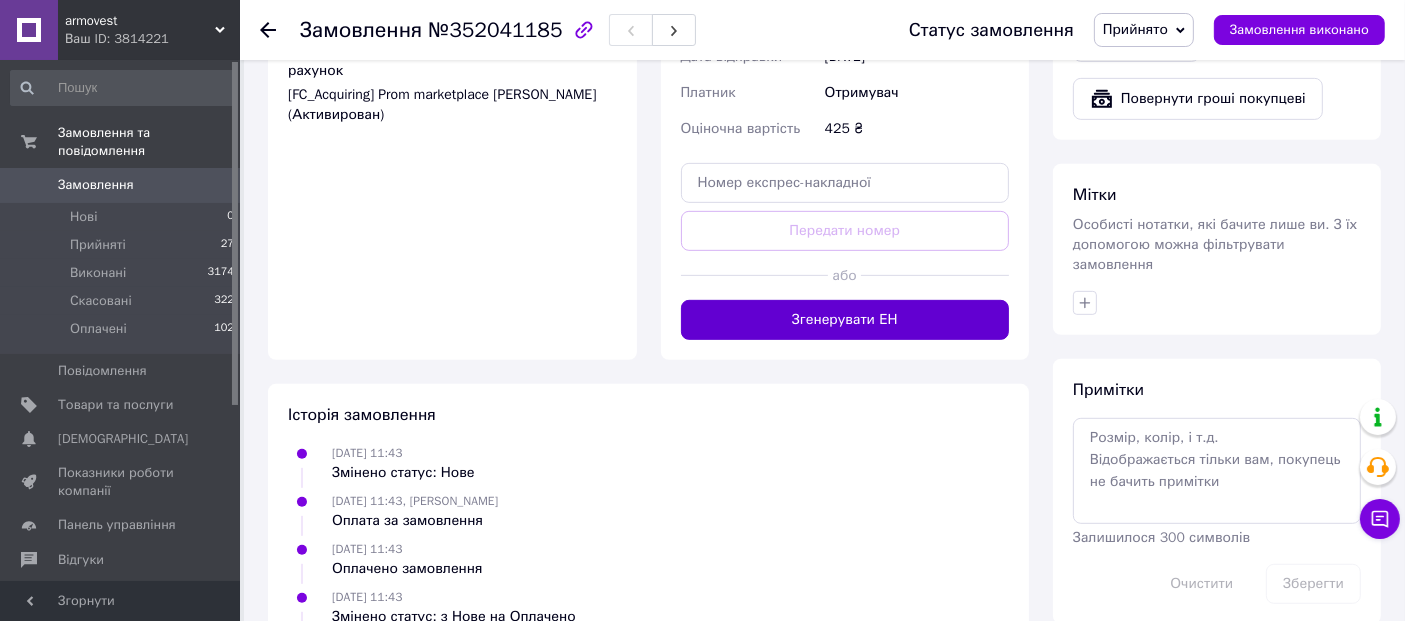 click on "Згенерувати ЕН" at bounding box center [845, 320] 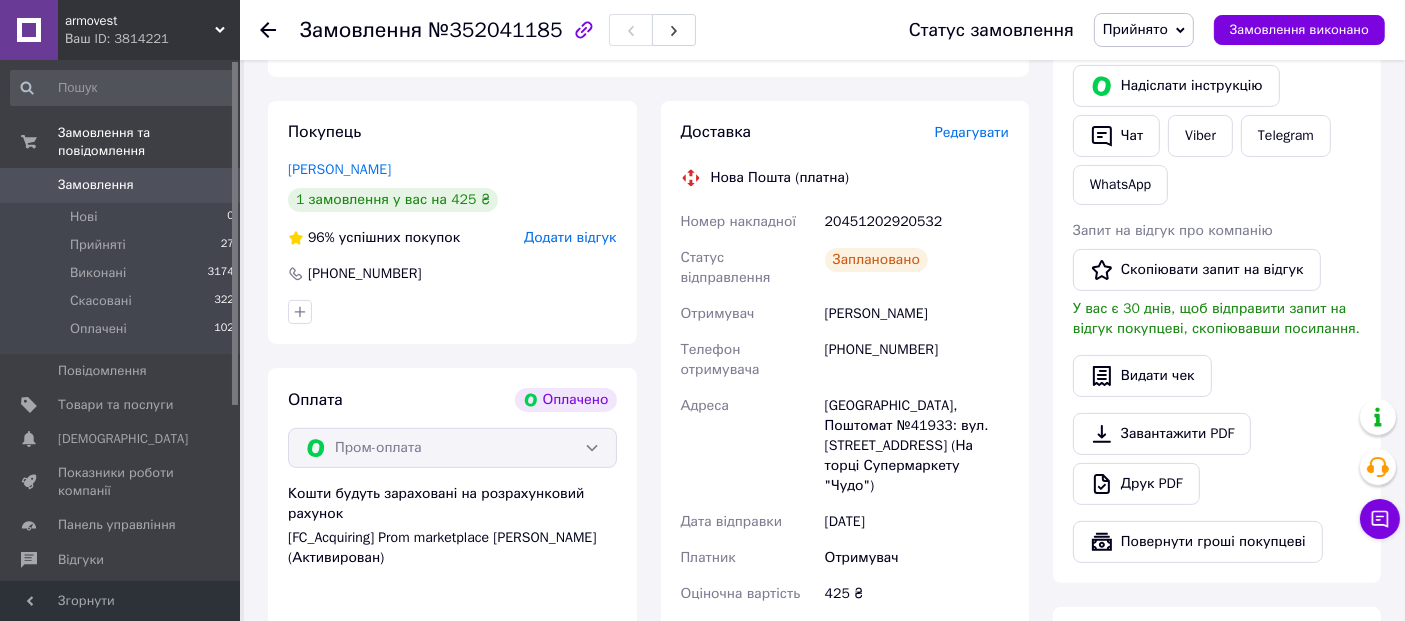scroll, scrollTop: 447, scrollLeft: 0, axis: vertical 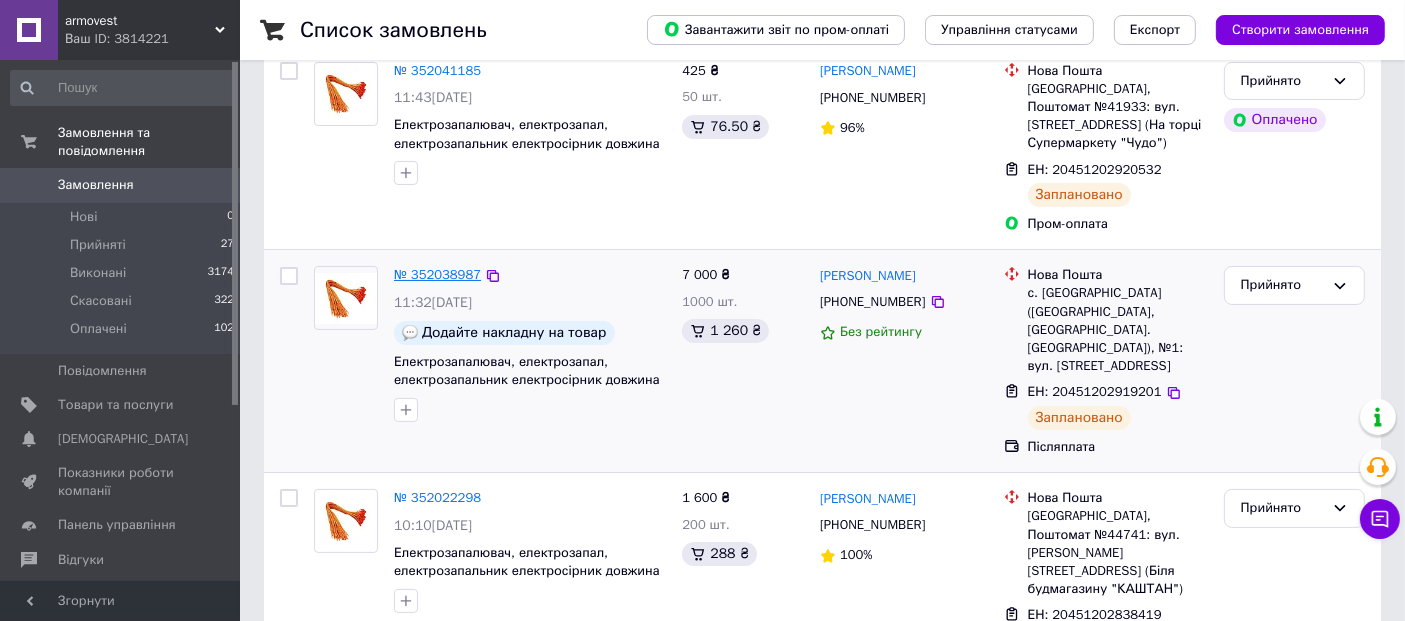 click on "№ 352038987" at bounding box center (437, 274) 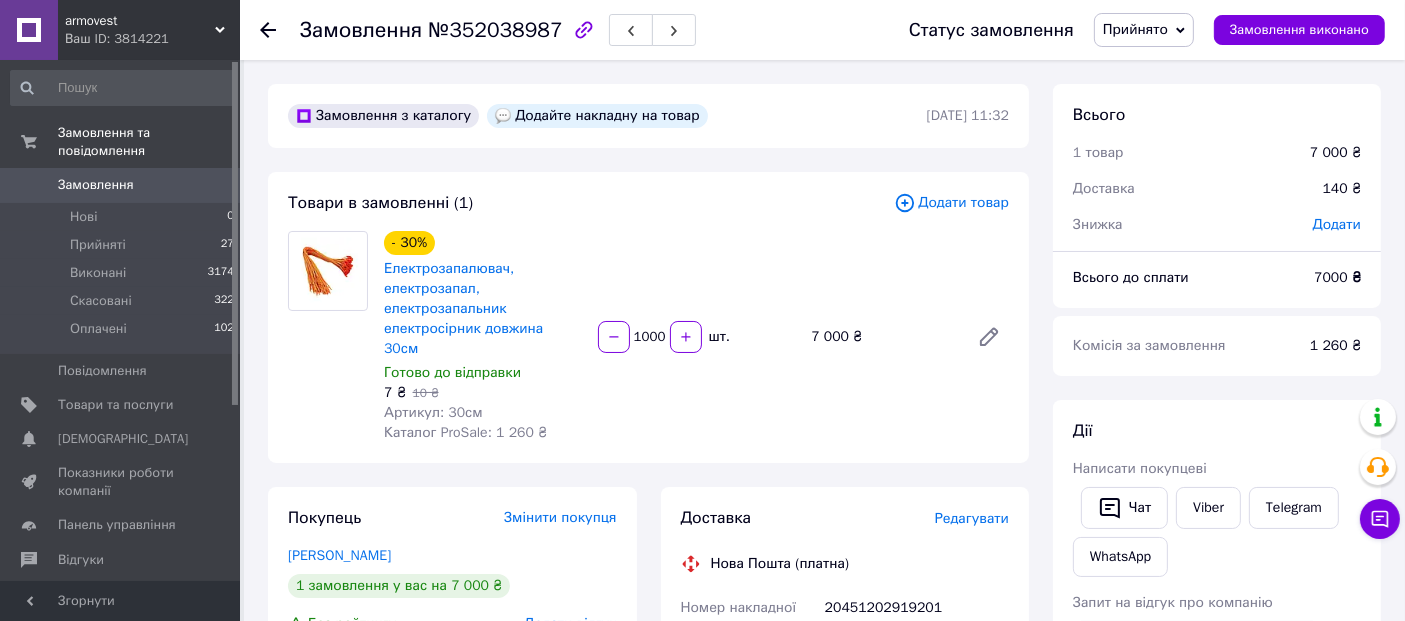 scroll, scrollTop: 0, scrollLeft: 0, axis: both 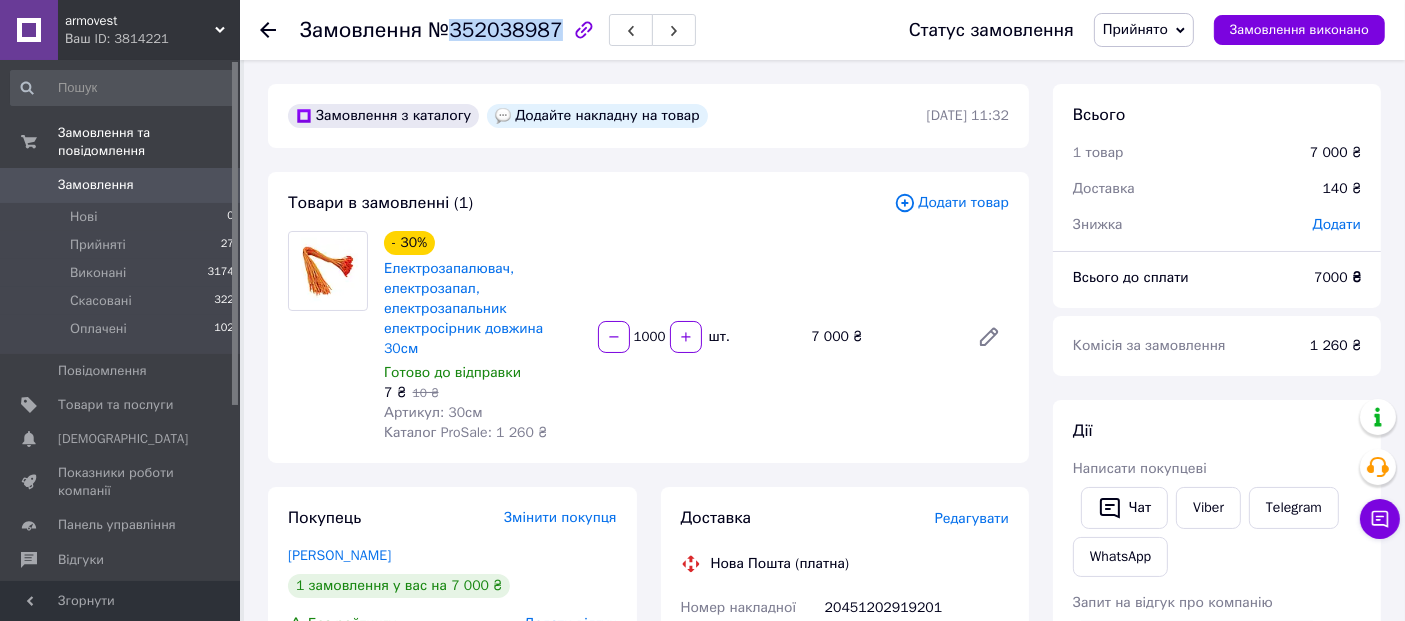 drag, startPoint x: 447, startPoint y: 34, endPoint x: 542, endPoint y: 37, distance: 95.047356 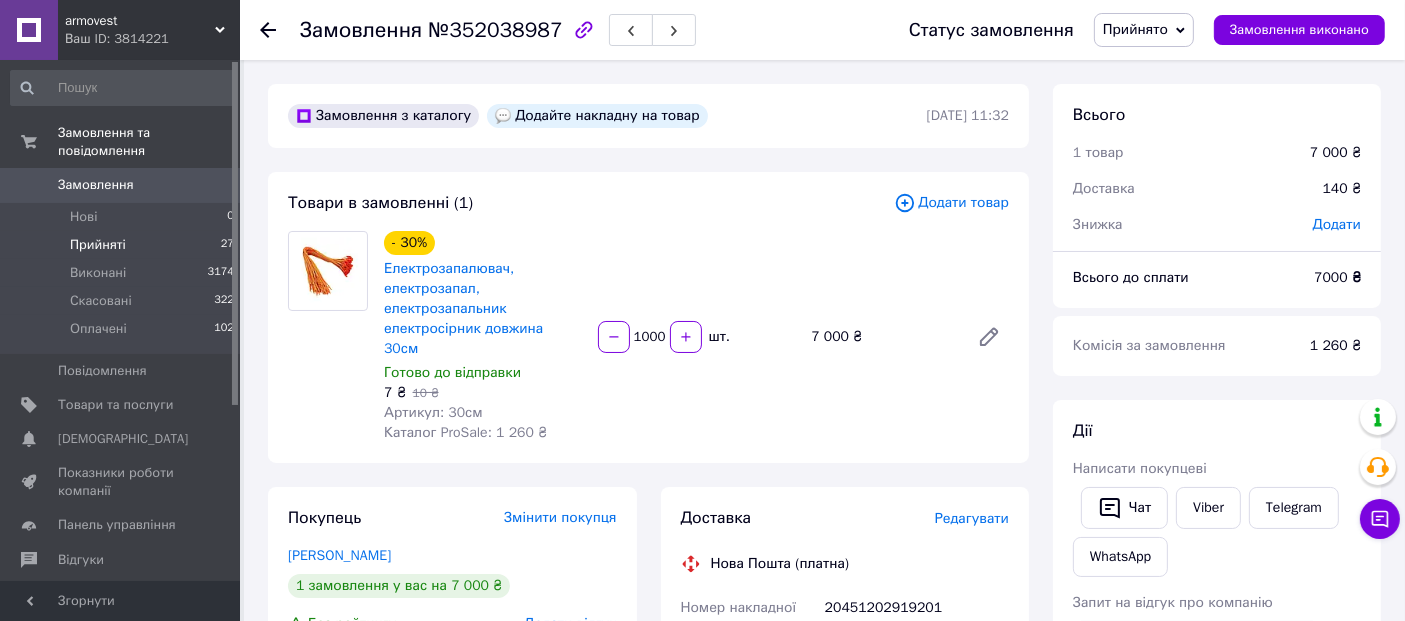click on "Прийняті" at bounding box center (98, 245) 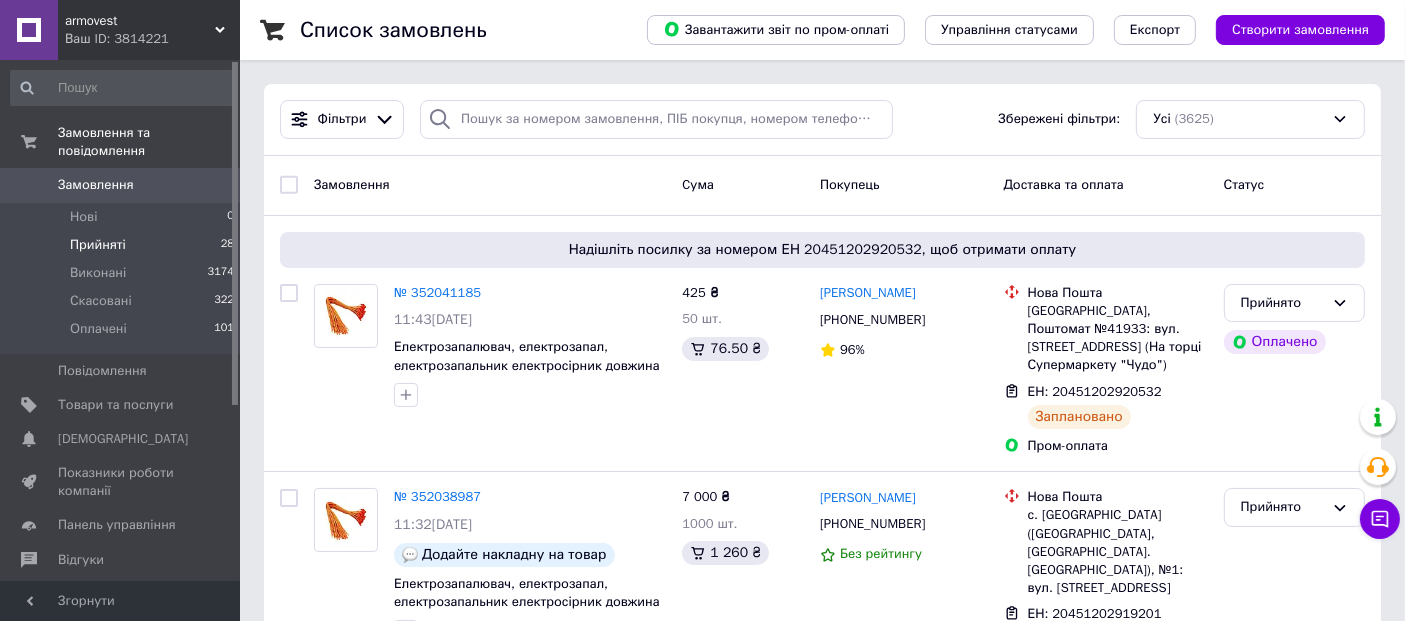 click on "Прийняті" at bounding box center (98, 245) 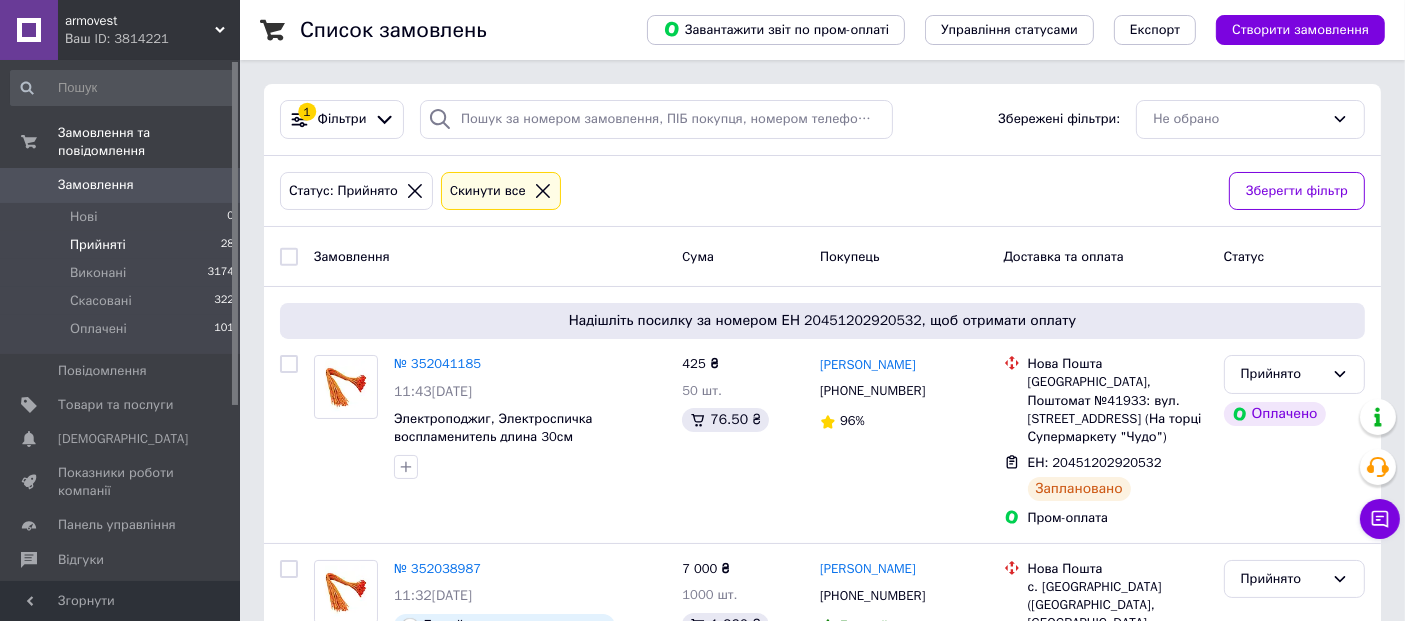 click on "Прийняті" at bounding box center [98, 245] 